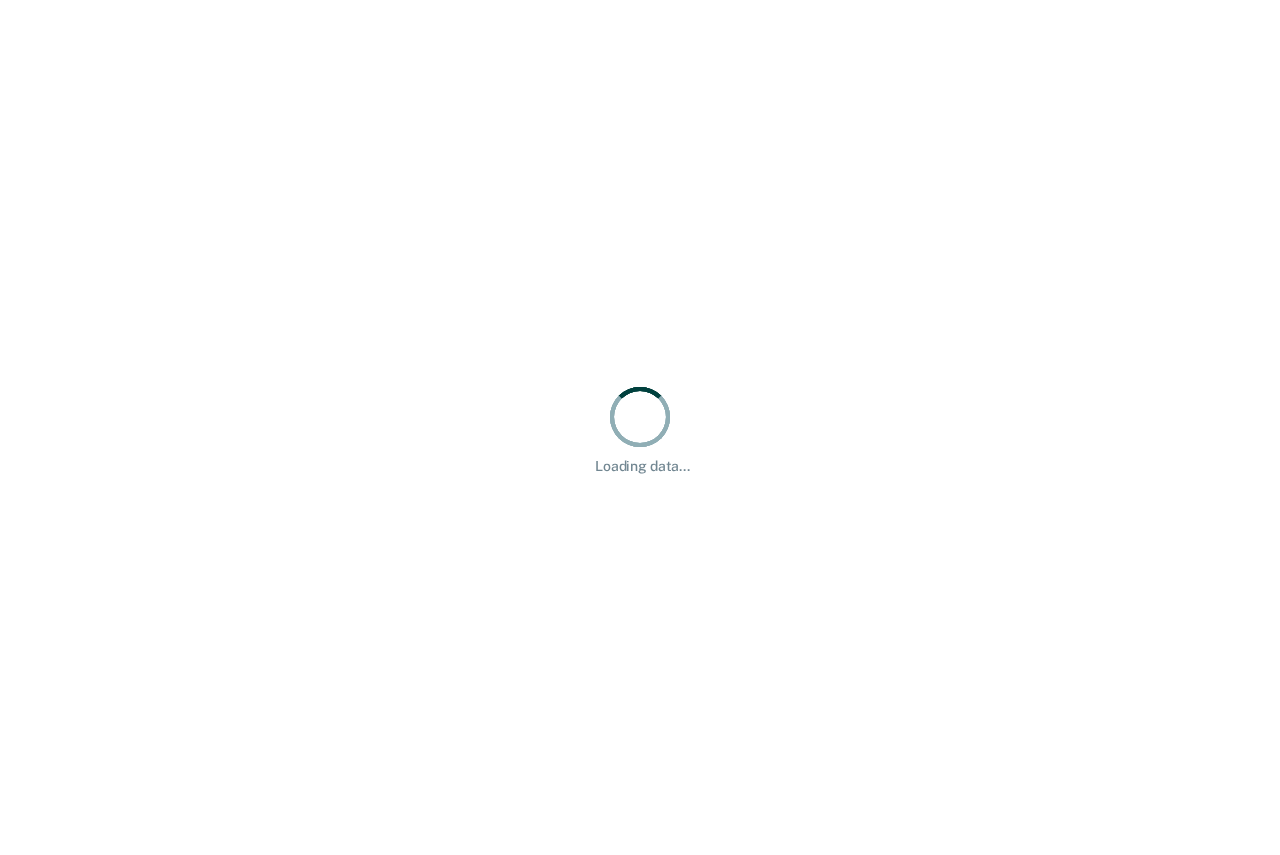 scroll, scrollTop: 0, scrollLeft: 0, axis: both 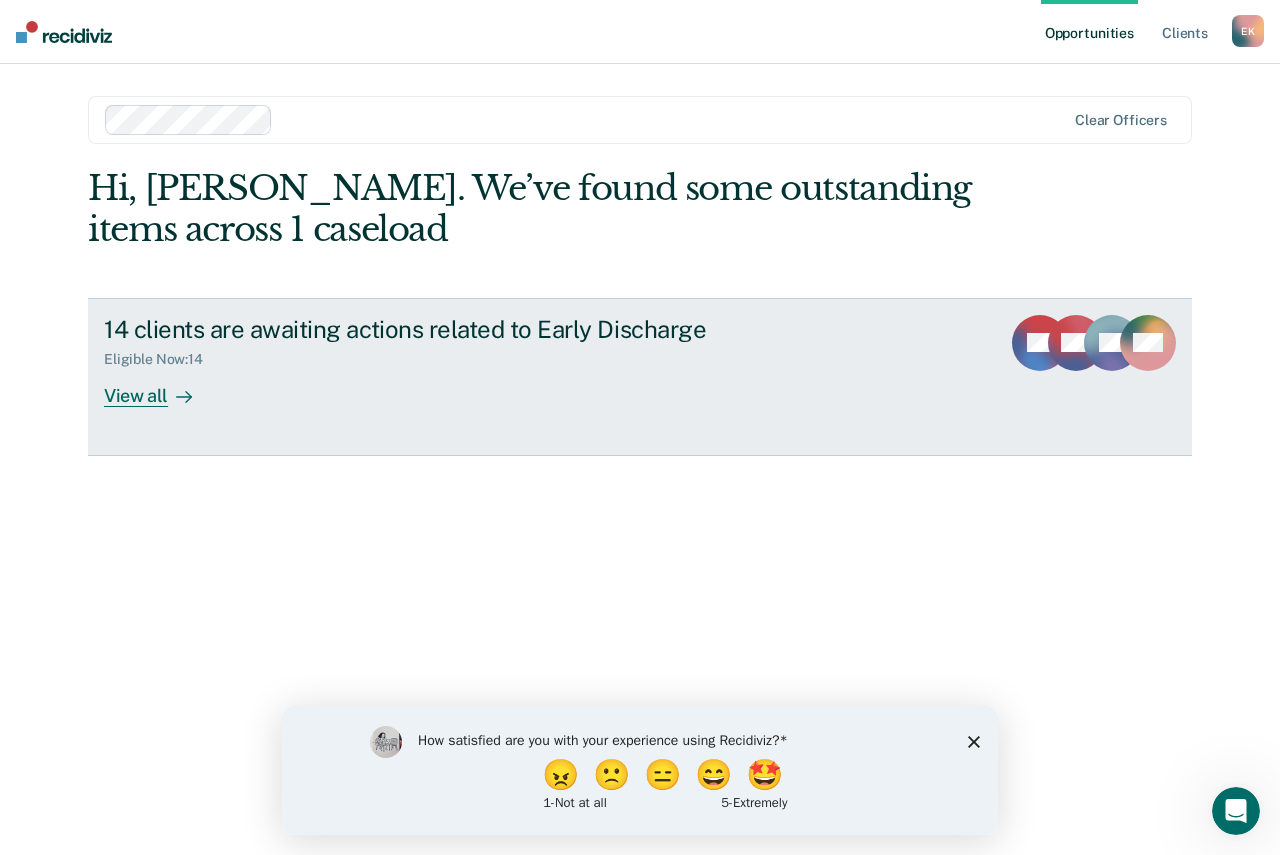 click at bounding box center [180, 395] 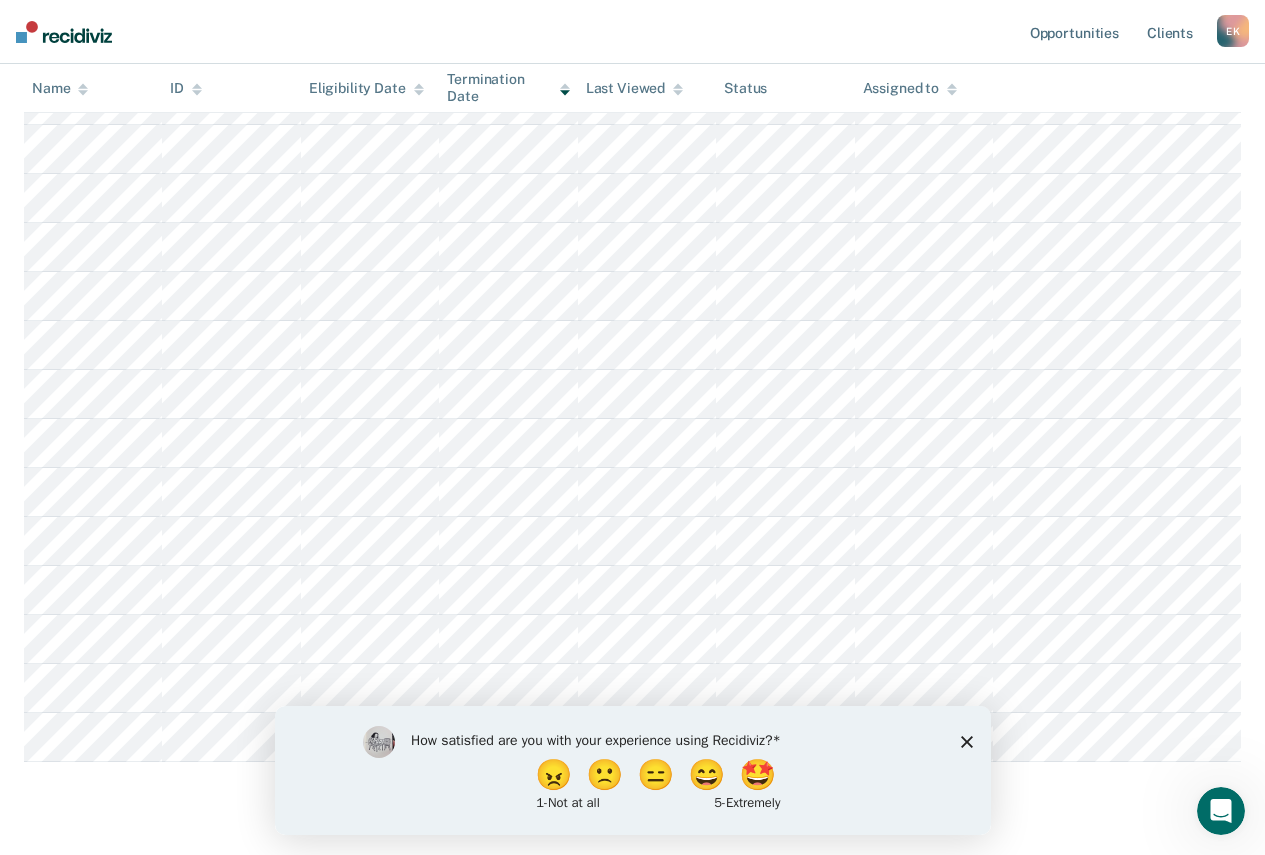 scroll, scrollTop: 351, scrollLeft: 0, axis: vertical 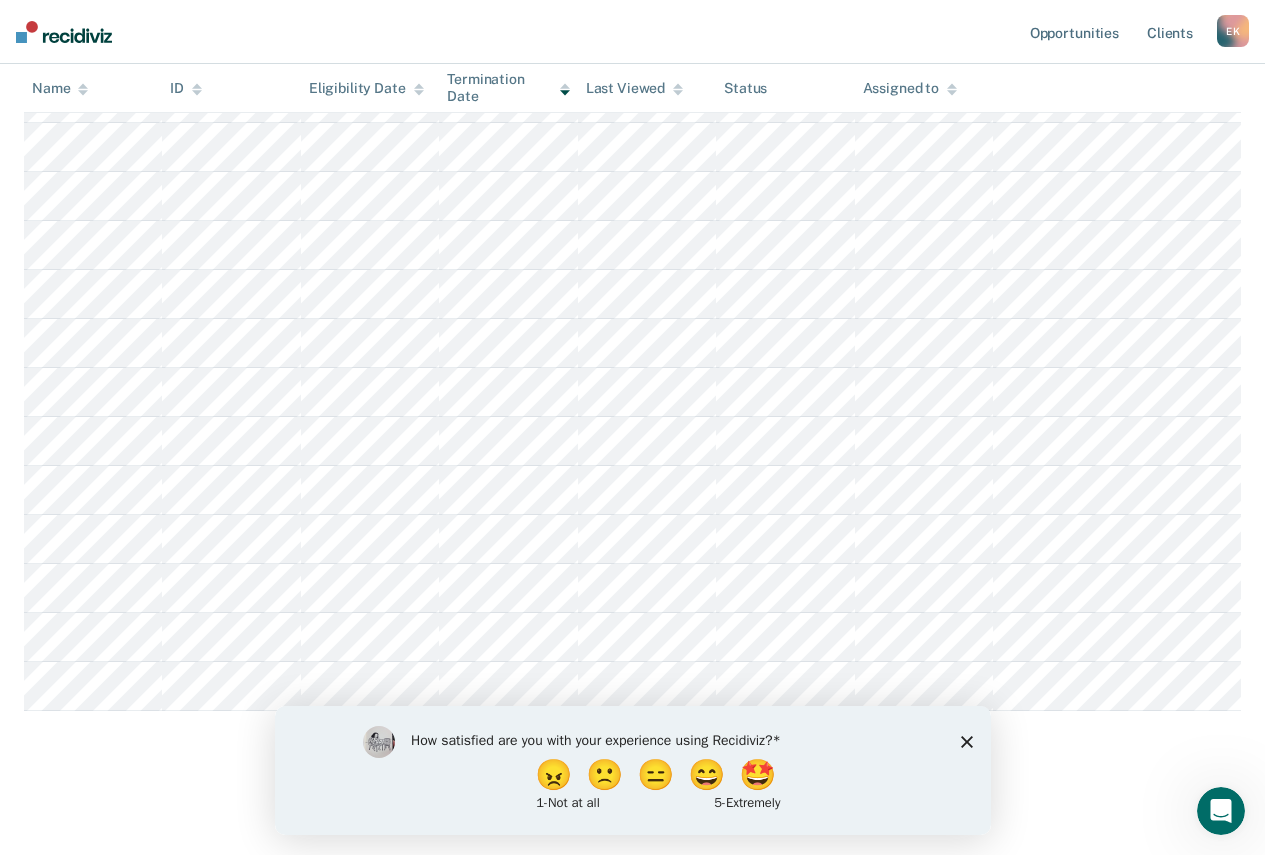 click 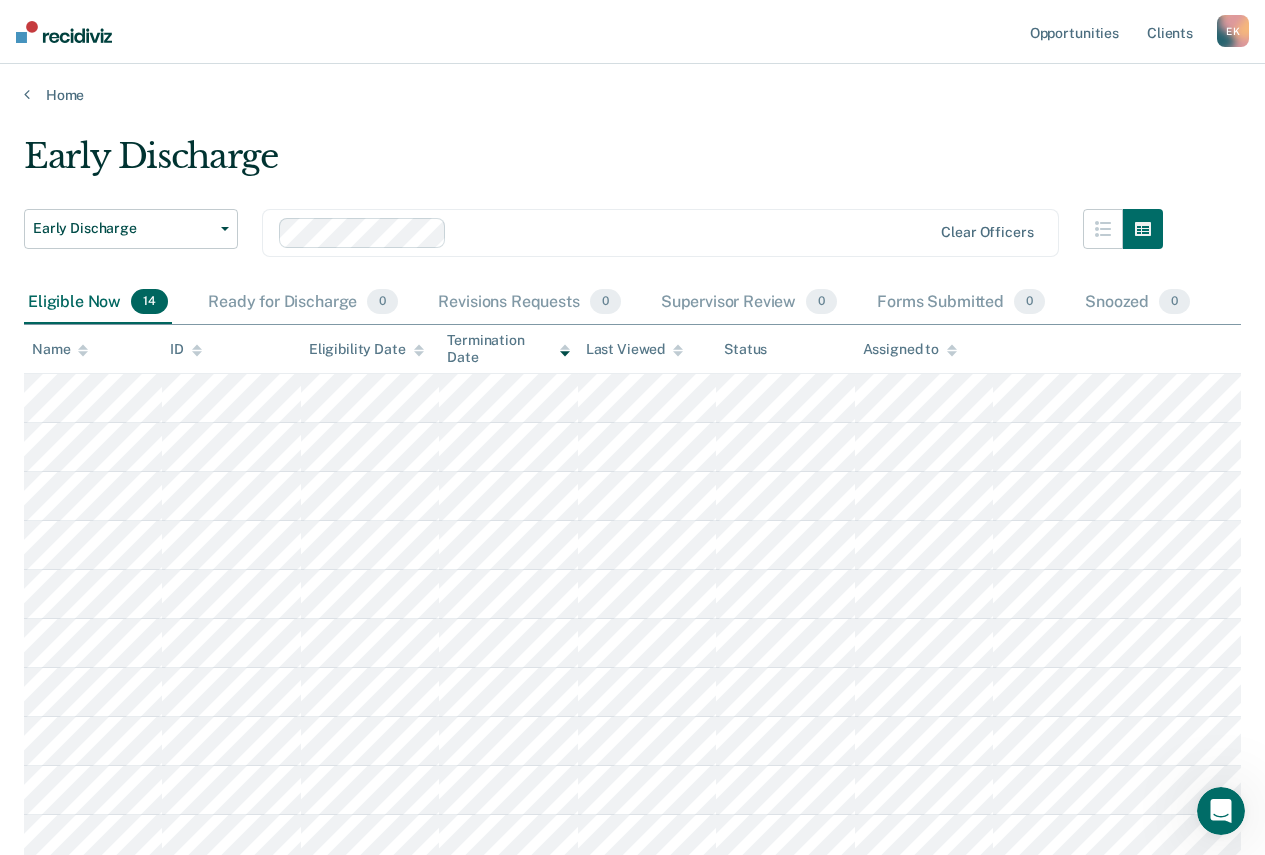 scroll, scrollTop: 0, scrollLeft: 0, axis: both 